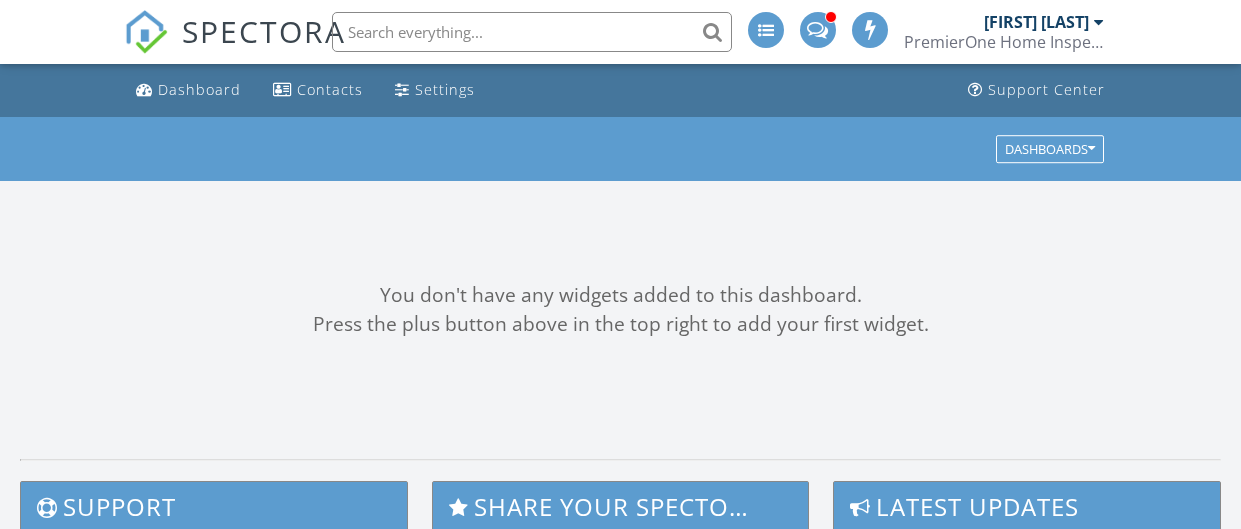 scroll, scrollTop: 0, scrollLeft: 0, axis: both 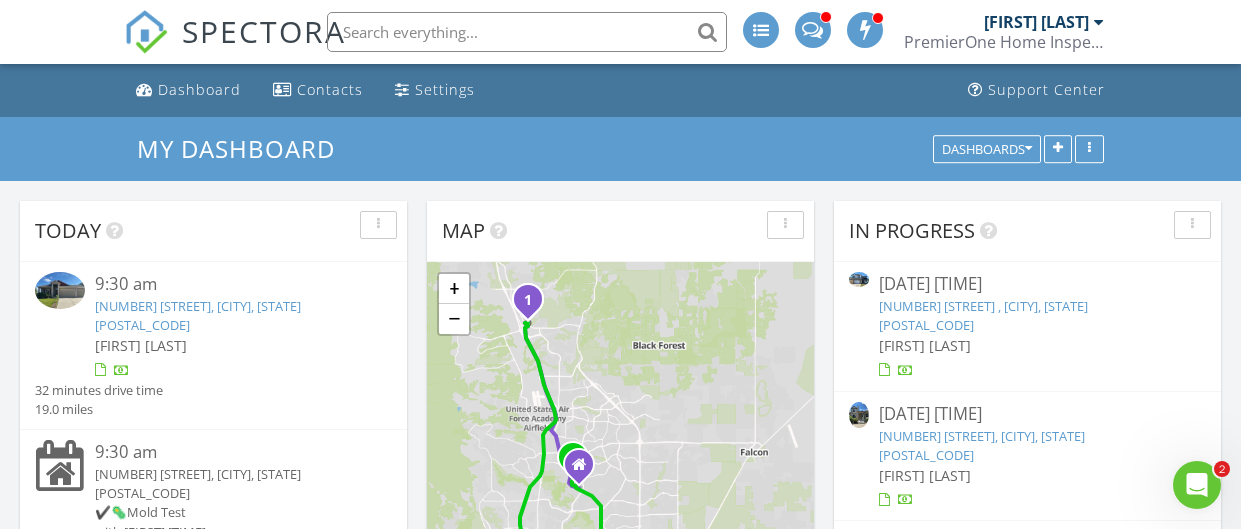 click on "[NUMBER] [STREET], [CITY], [STATE] [POSTAL_CODE]" at bounding box center (198, 315) 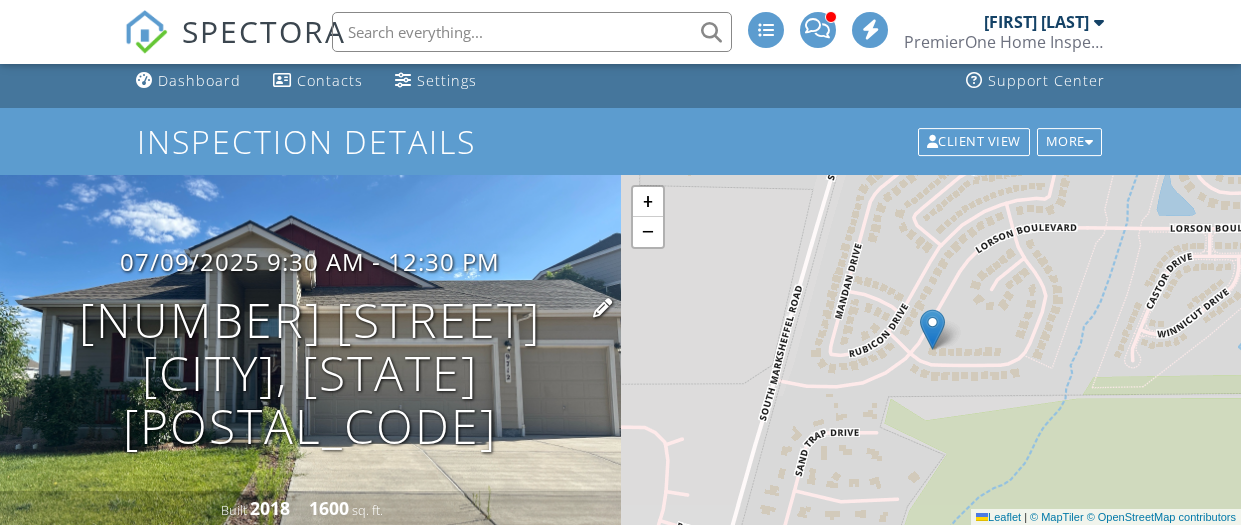 scroll, scrollTop: 184, scrollLeft: 0, axis: vertical 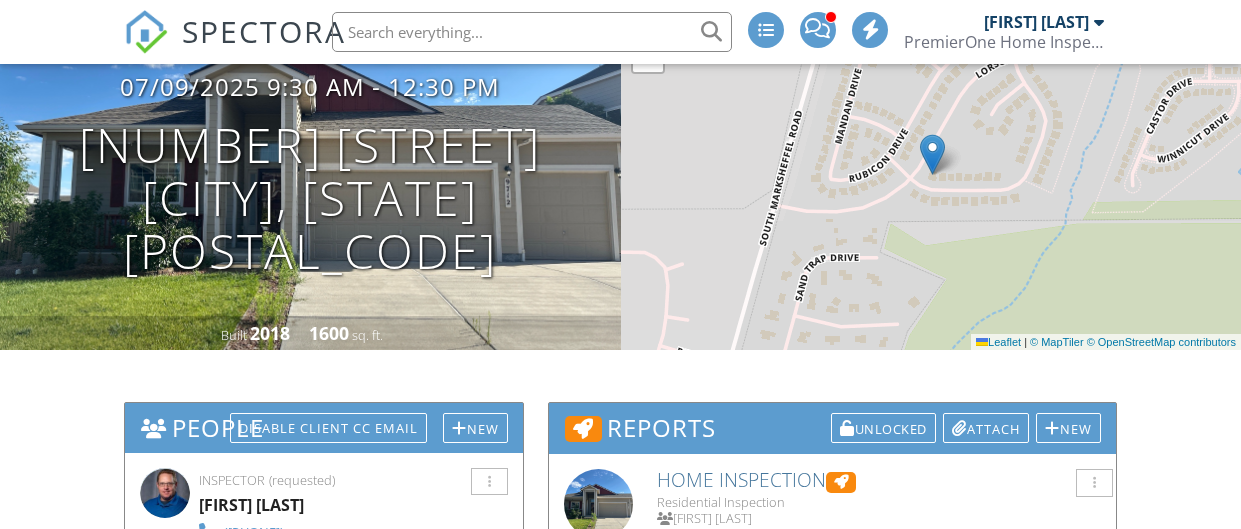 click on "Edit" at bounding box center (675, 538) 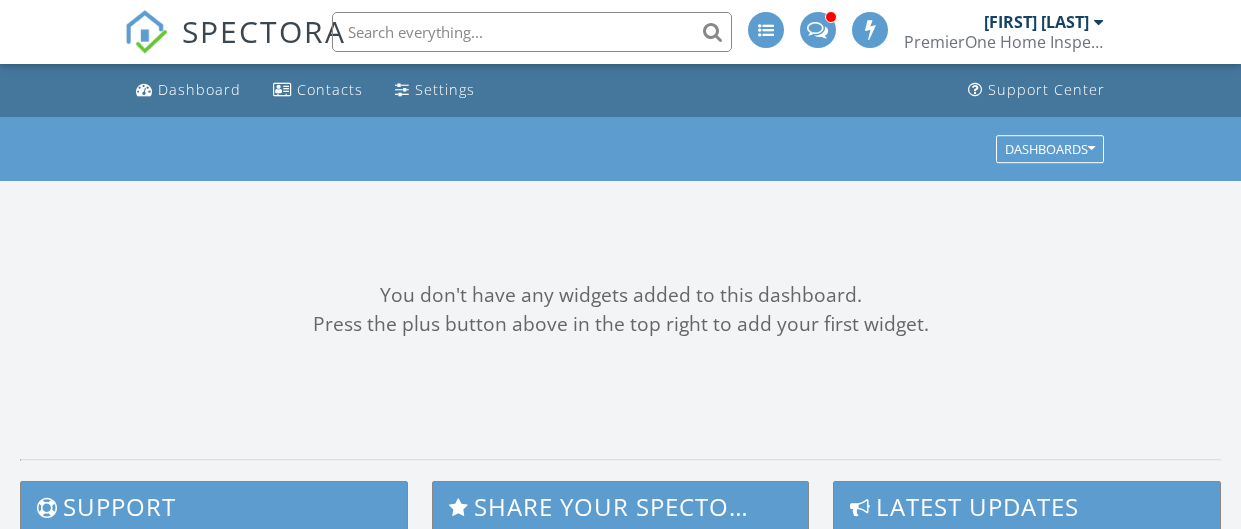scroll, scrollTop: 0, scrollLeft: 0, axis: both 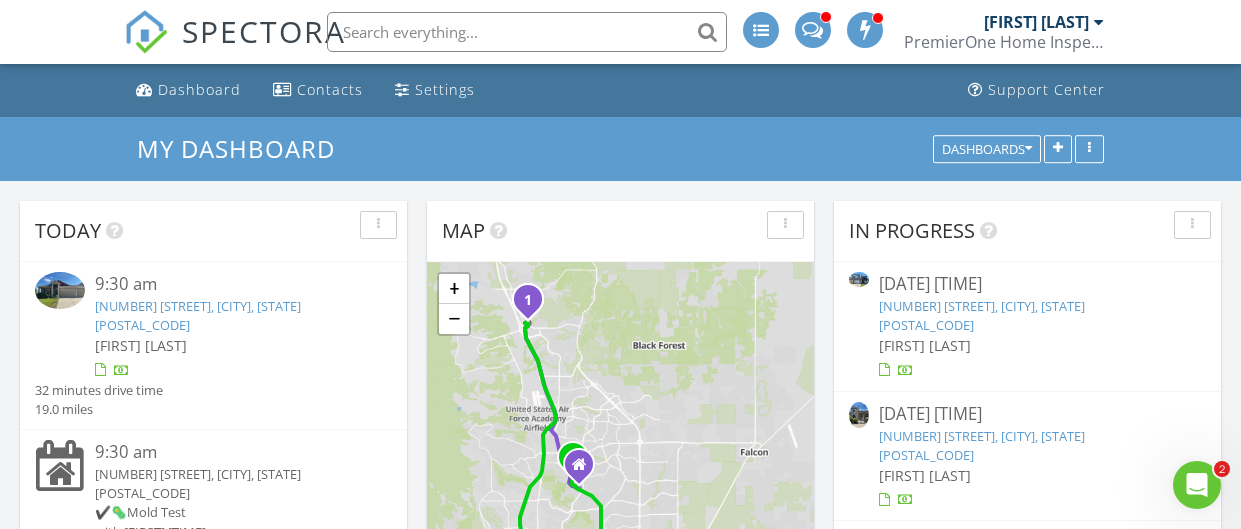 click on "[NUMBER] [STREET], [CITY], [STATE] [POSTAL_CODE]" at bounding box center [198, 315] 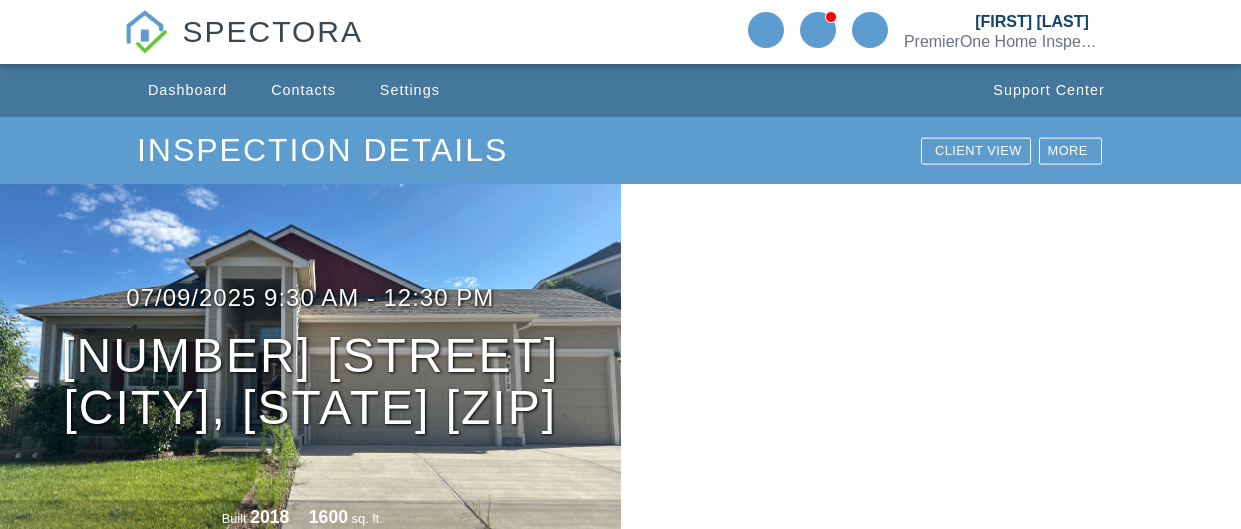 scroll, scrollTop: 0, scrollLeft: 0, axis: both 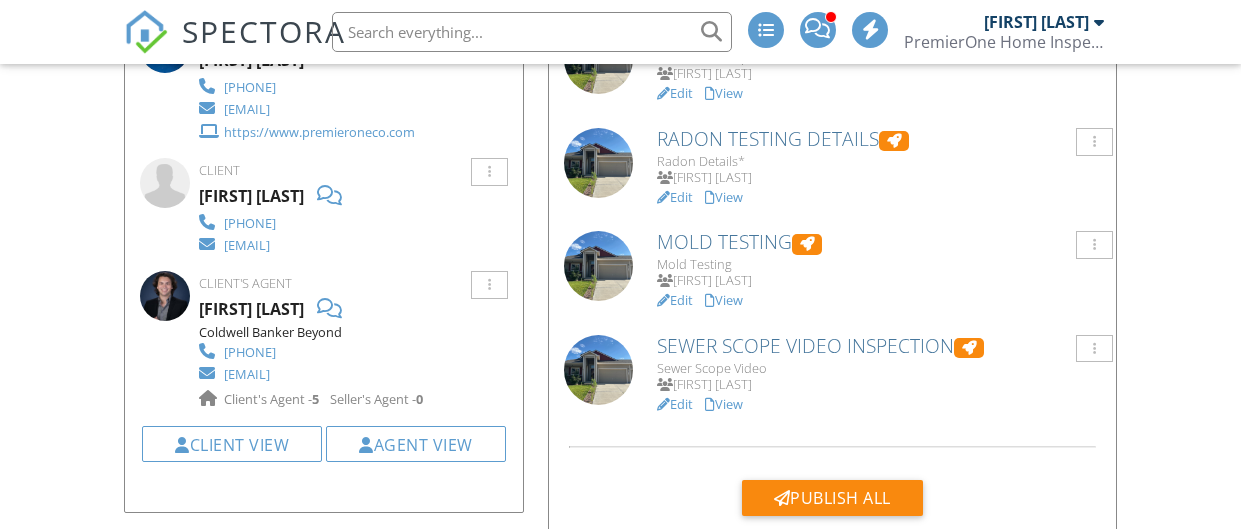 click on "Edit" at bounding box center (675, 404) 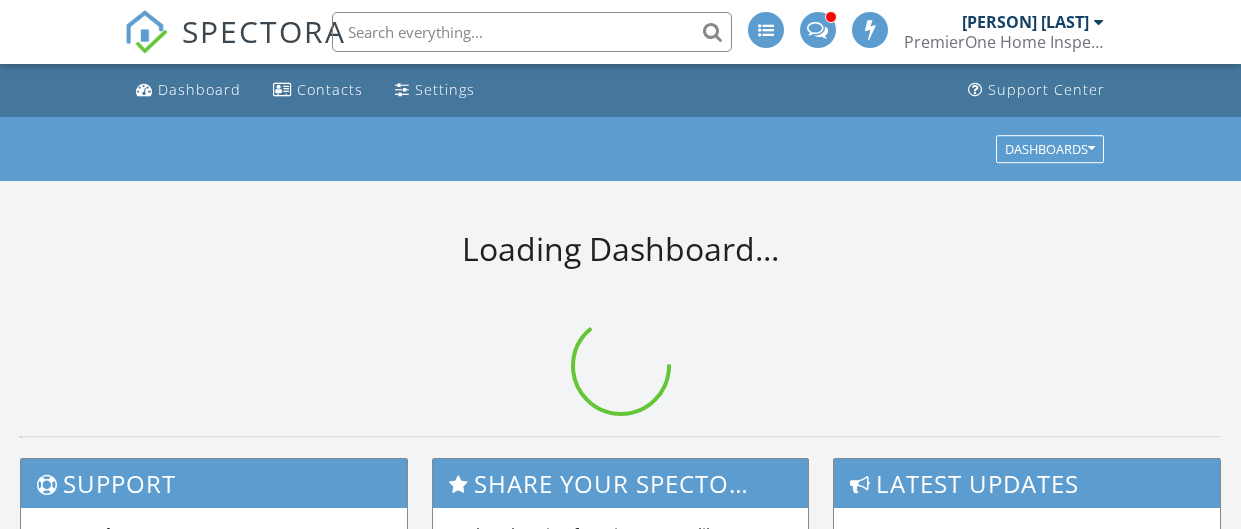 scroll, scrollTop: 0, scrollLeft: 0, axis: both 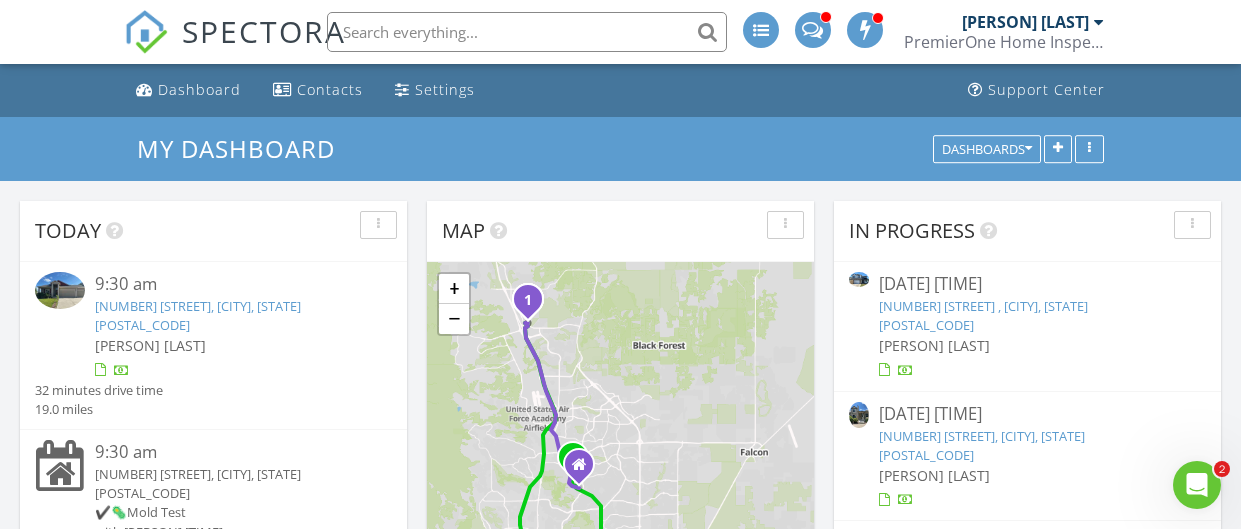 click on "Today" at bounding box center [213, 231] 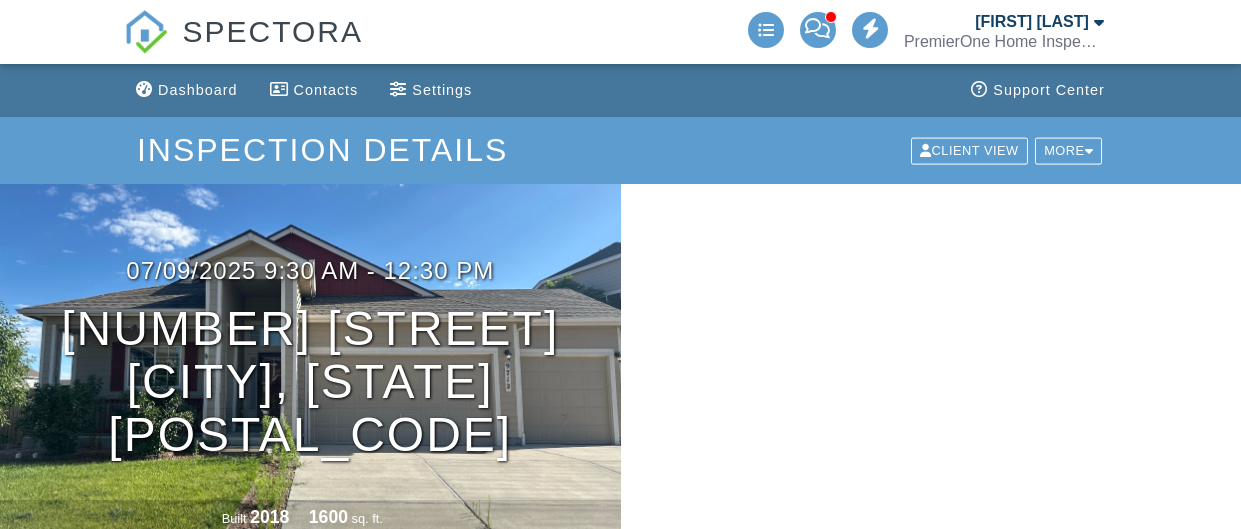 scroll, scrollTop: 0, scrollLeft: 0, axis: both 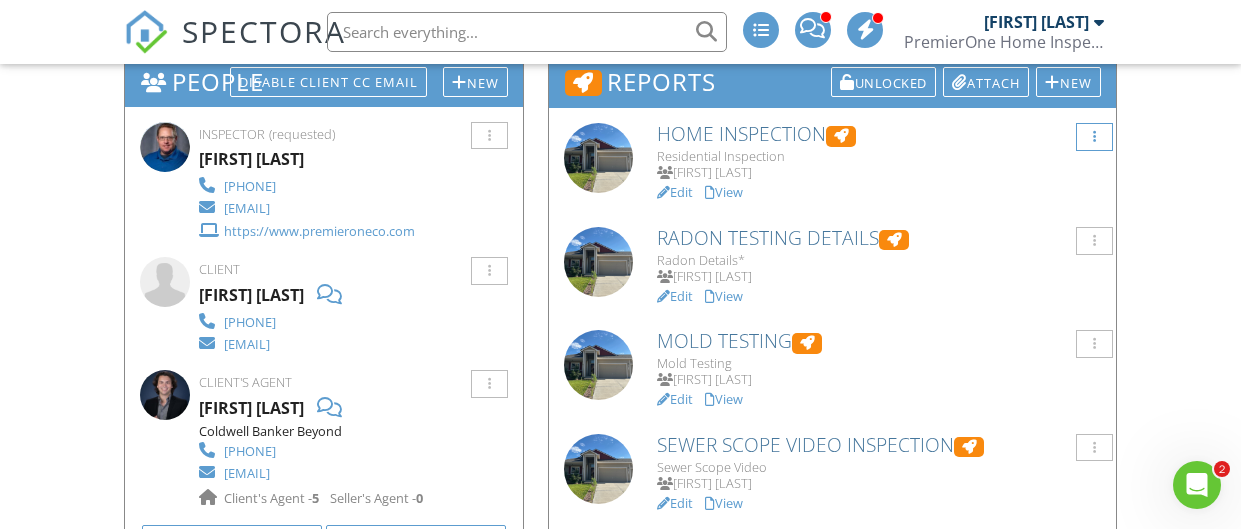 click at bounding box center (1094, 137) 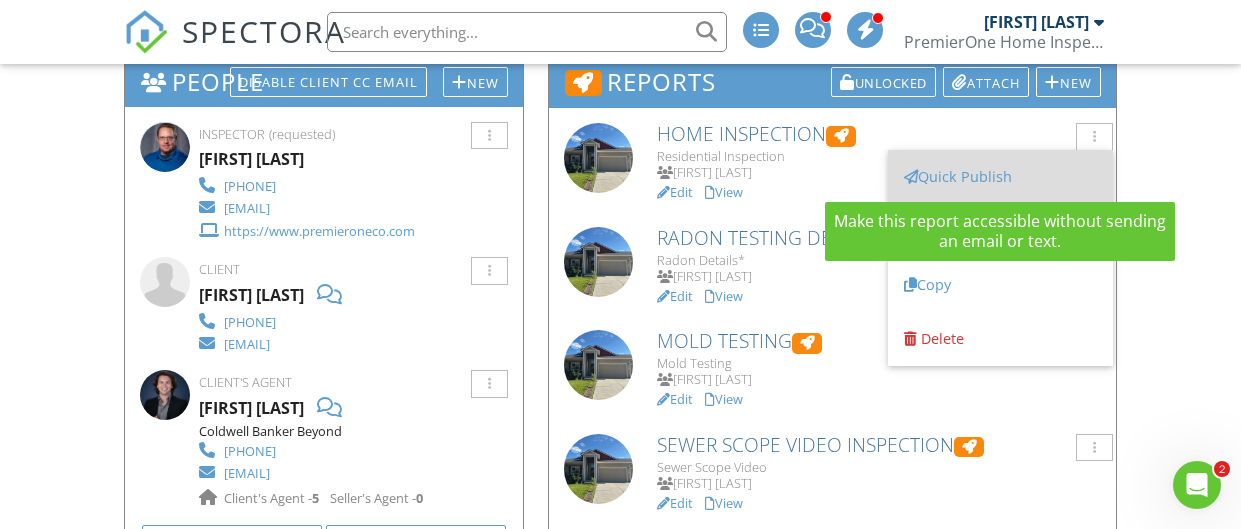 click on "Quick Publish" at bounding box center (1000, 177) 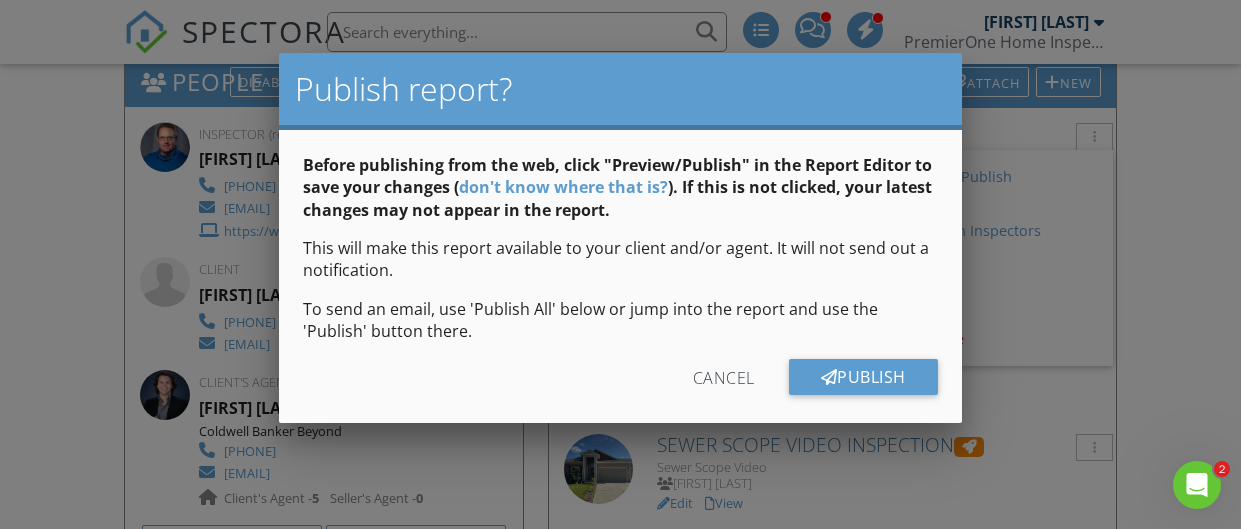 scroll, scrollTop: 9, scrollLeft: 0, axis: vertical 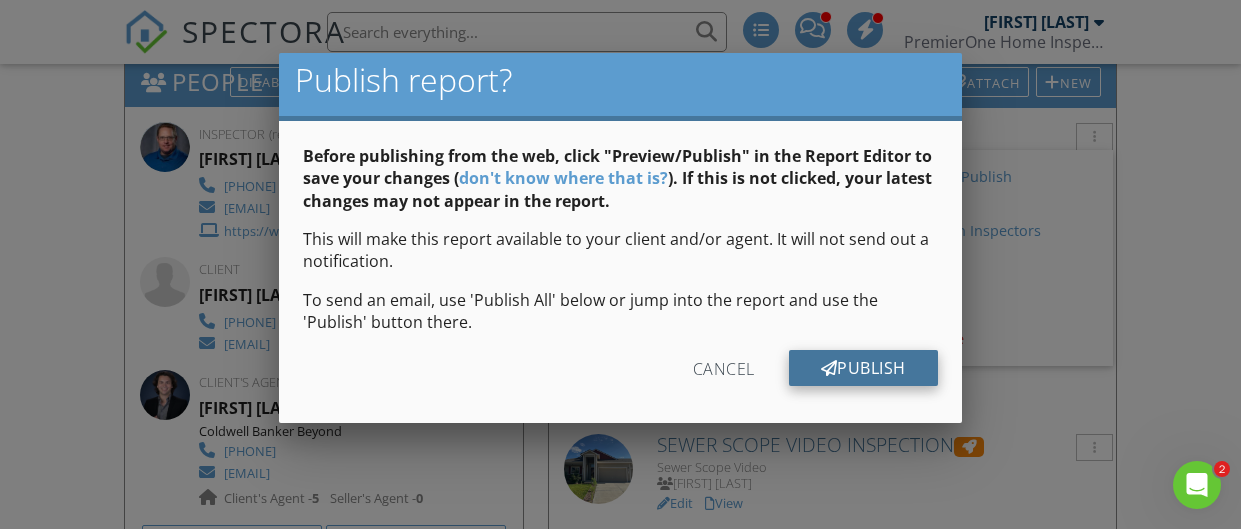 click on "Publish" at bounding box center [863, 368] 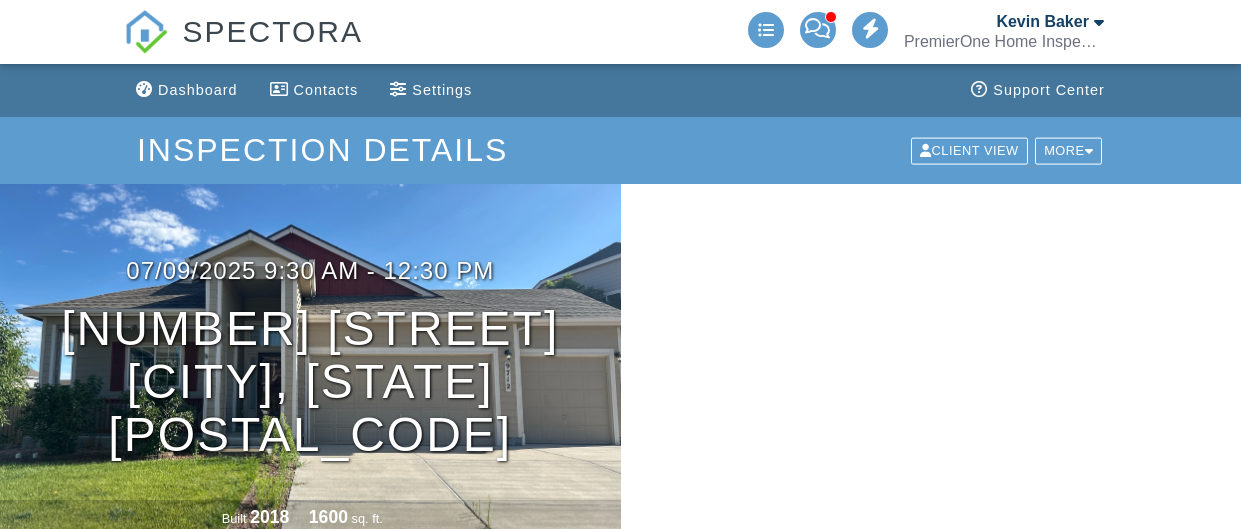 scroll, scrollTop: 251, scrollLeft: 0, axis: vertical 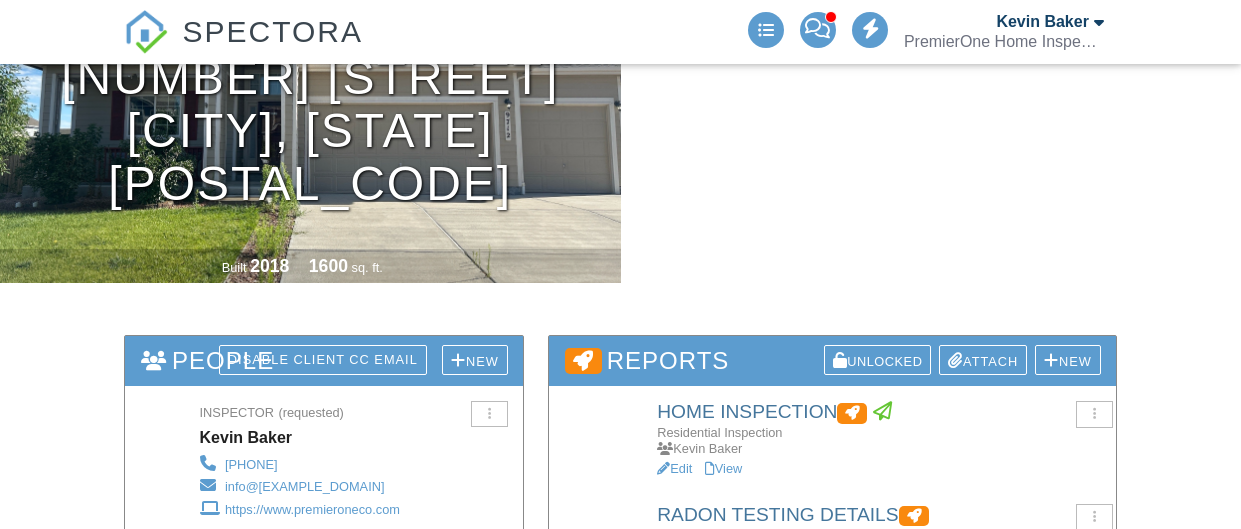 click at bounding box center [882, 411] 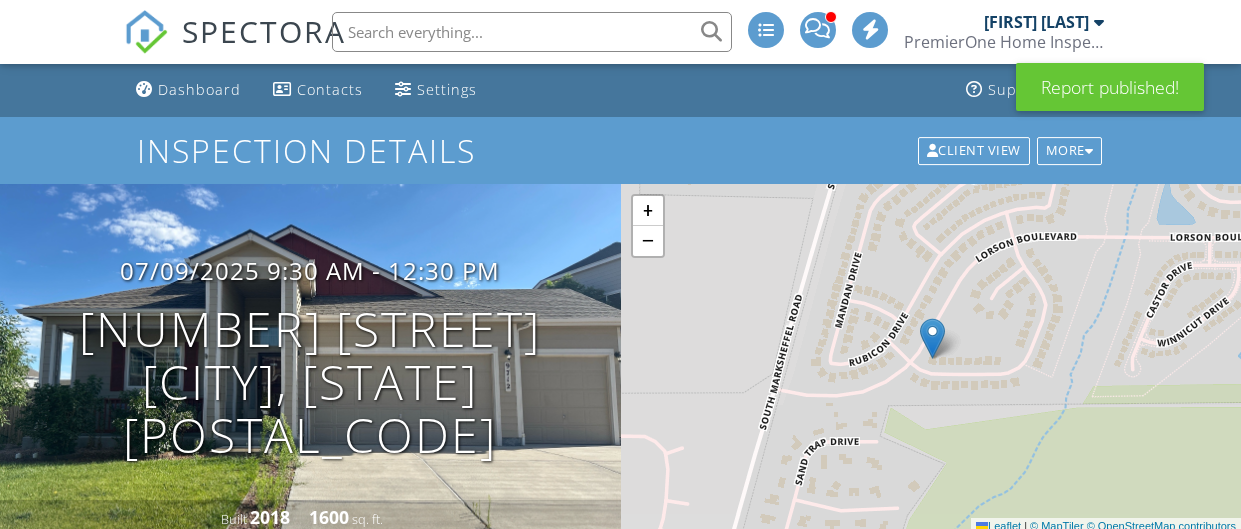click at bounding box center (1094, 667) 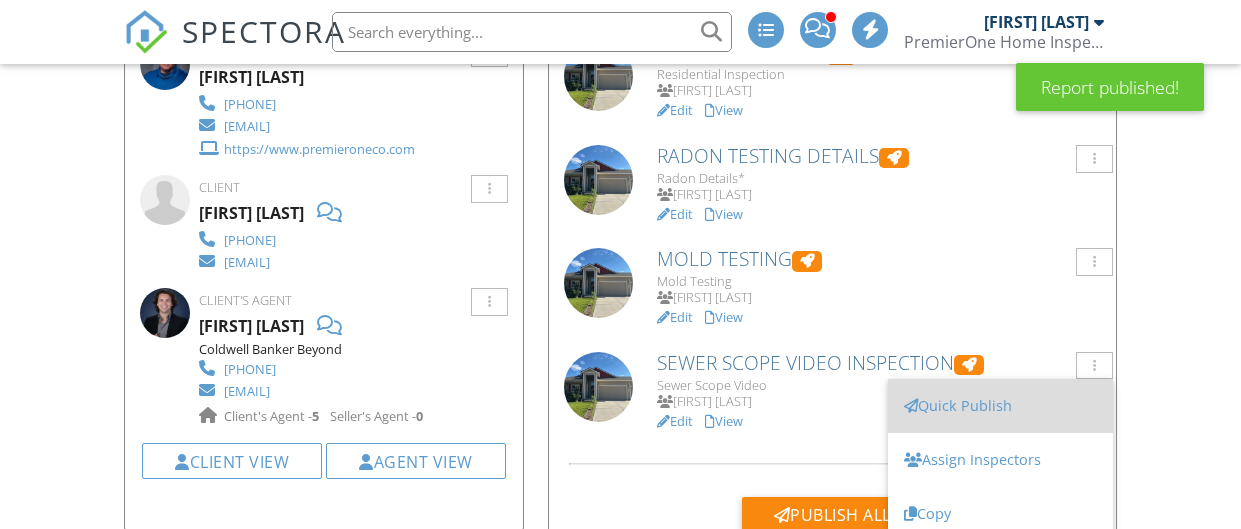 scroll, scrollTop: 738, scrollLeft: 0, axis: vertical 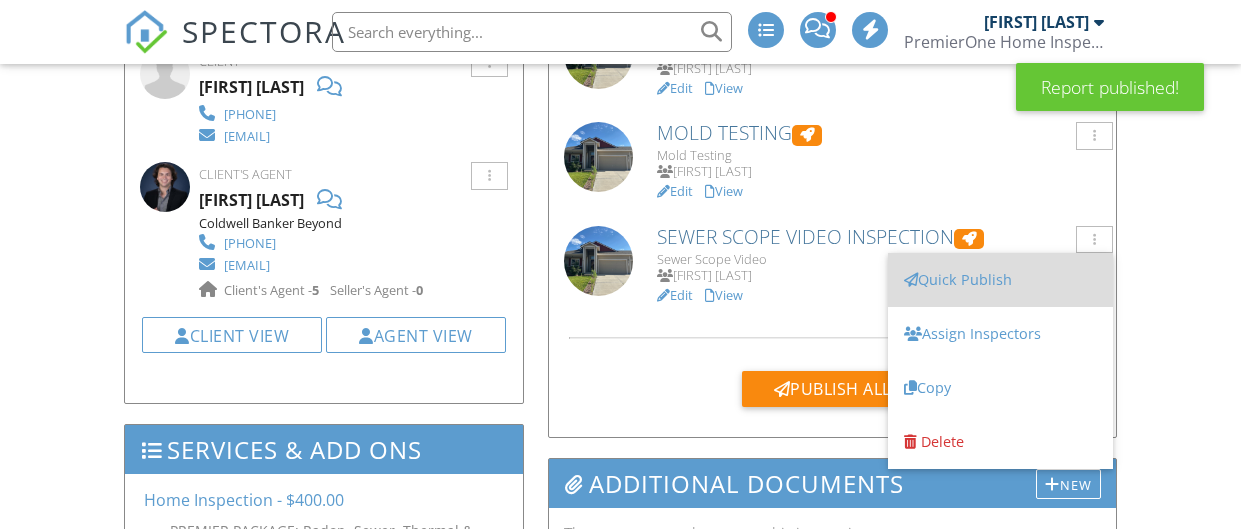 click on "Quick Publish" at bounding box center (1000, 280) 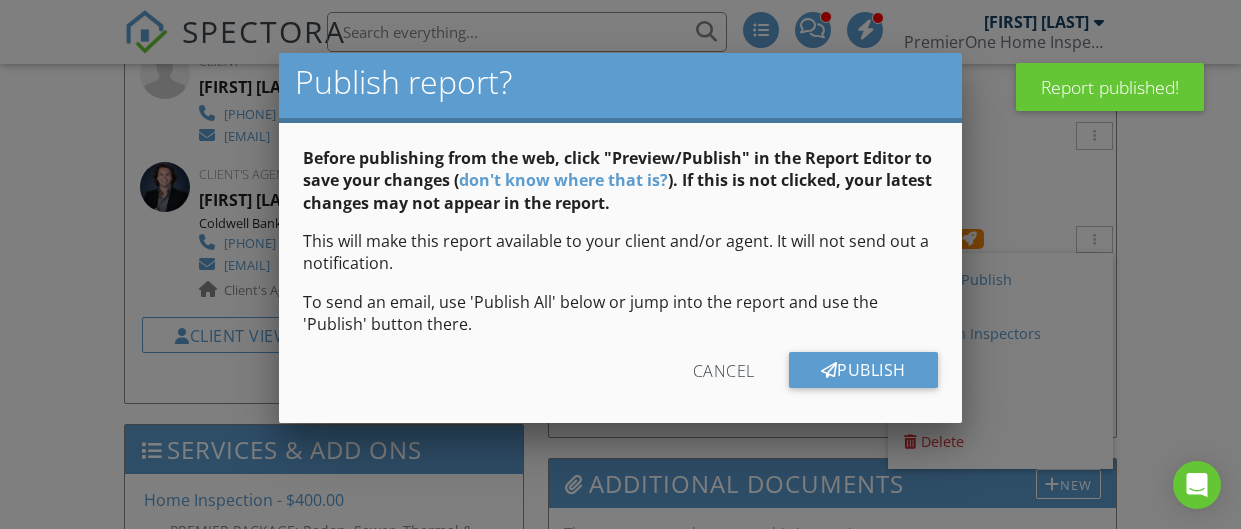 scroll, scrollTop: 9, scrollLeft: 0, axis: vertical 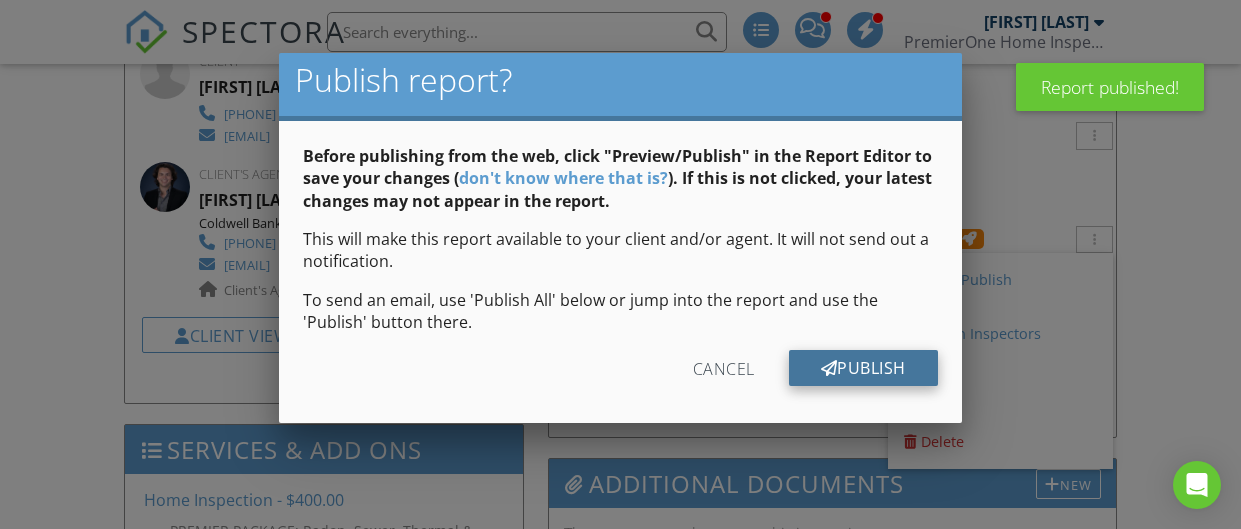 click on "Publish" at bounding box center (863, 368) 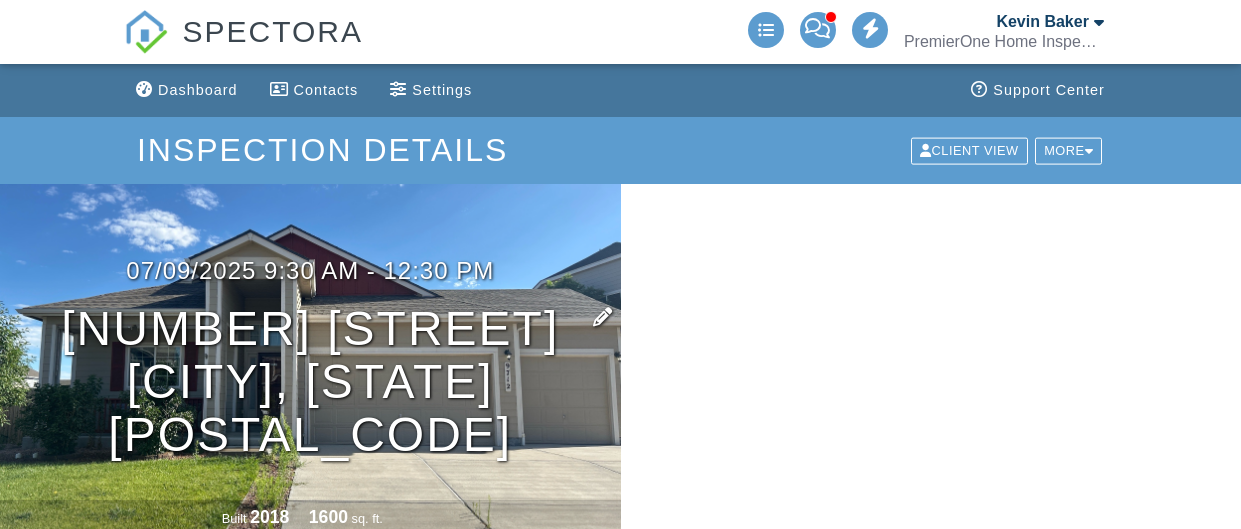 scroll, scrollTop: 0, scrollLeft: 0, axis: both 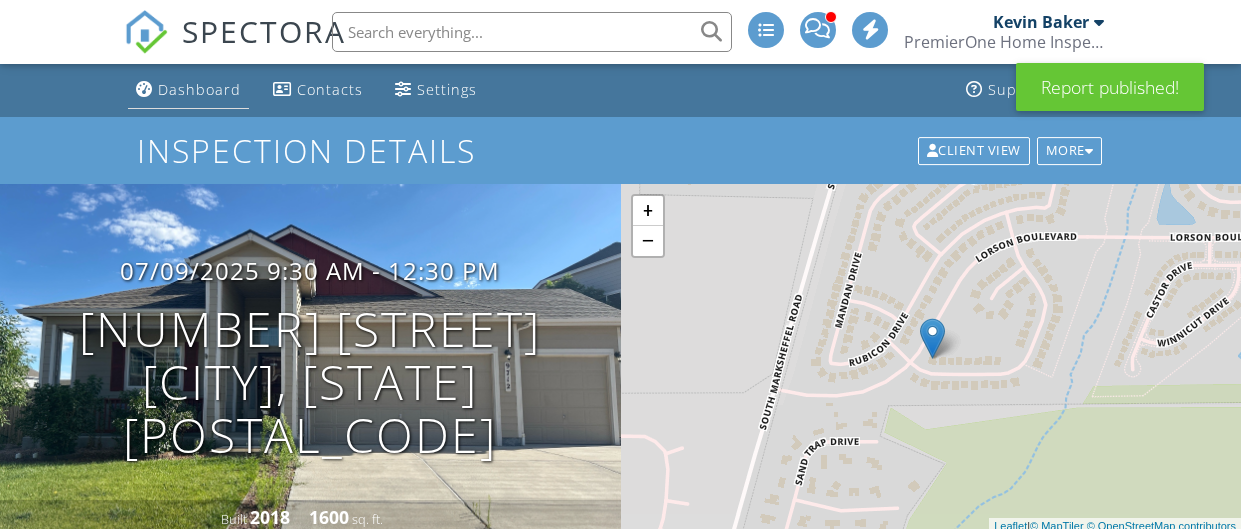 click on "Dashboard" at bounding box center (199, 89) 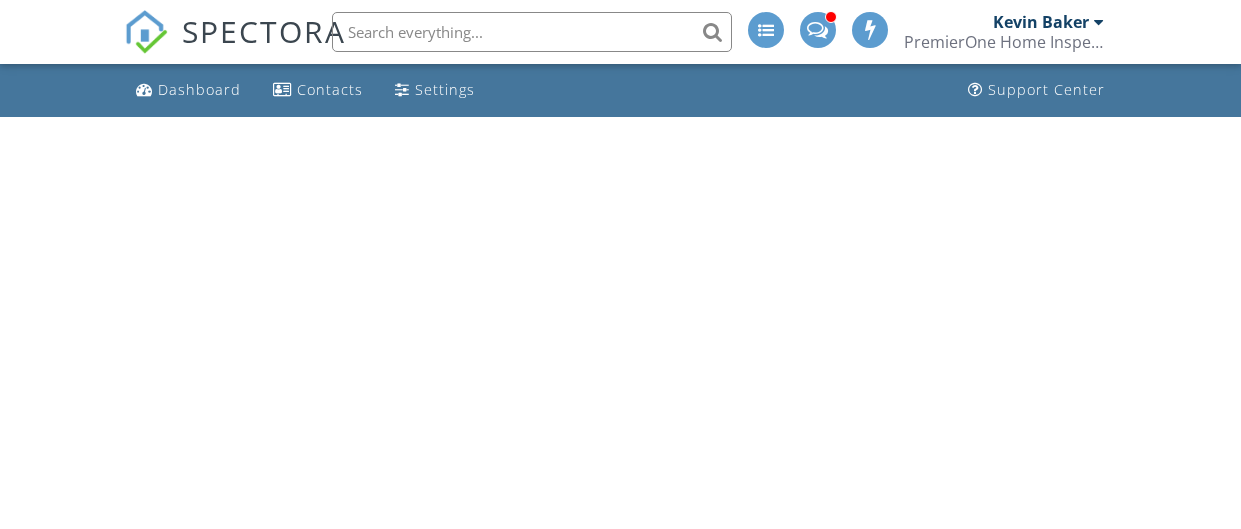 scroll, scrollTop: 0, scrollLeft: 0, axis: both 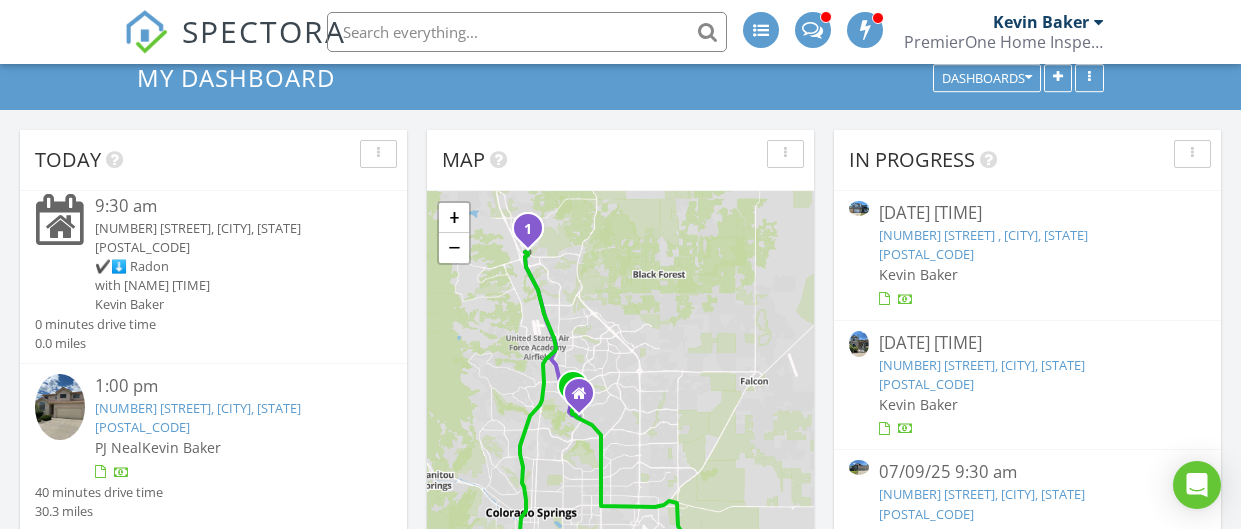 click on "[NUMBER] [STREET], [CITY], [STATE] [POSTAL_CODE]" at bounding box center [198, 417] 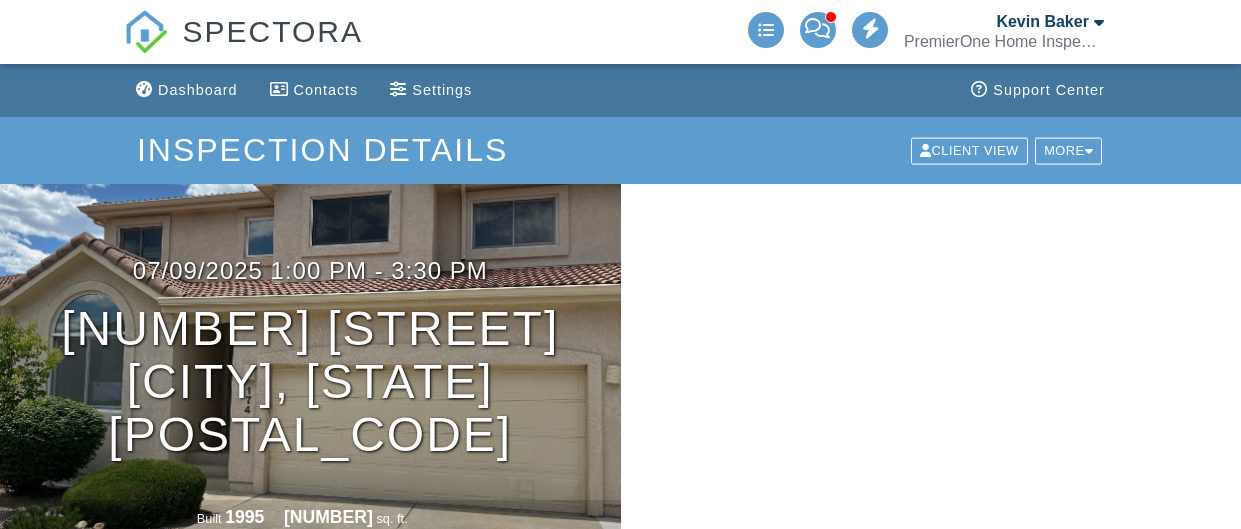 scroll, scrollTop: 469, scrollLeft: 0, axis: vertical 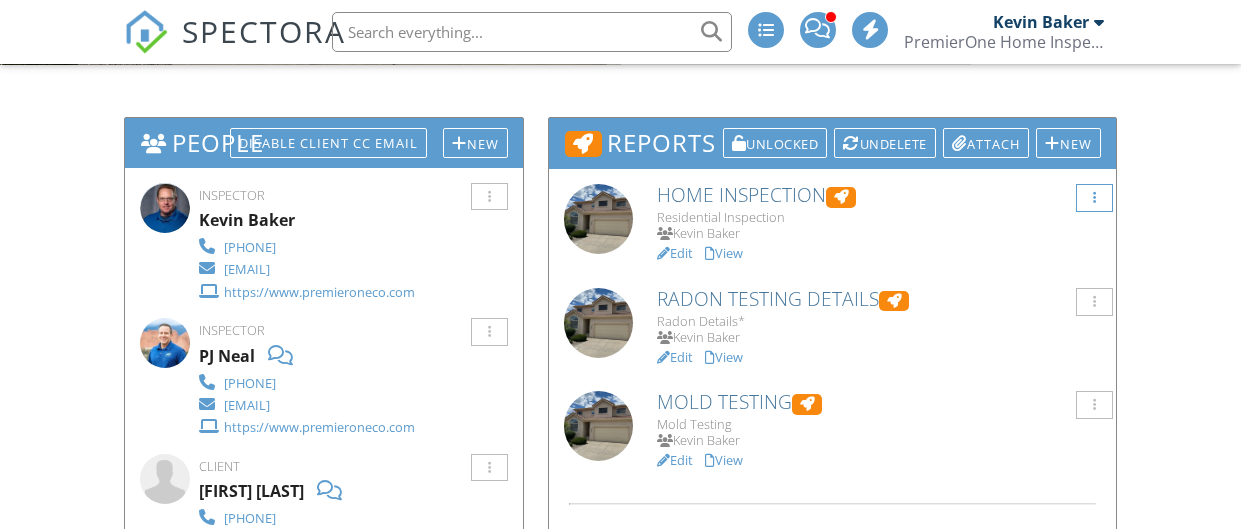 click at bounding box center [1094, 198] 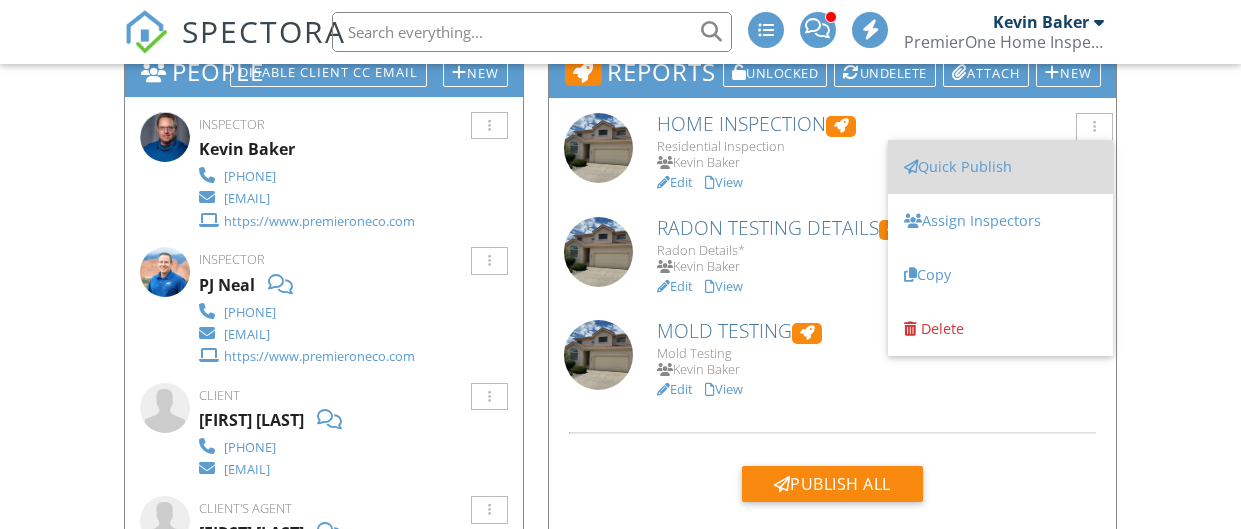 scroll, scrollTop: 540, scrollLeft: 0, axis: vertical 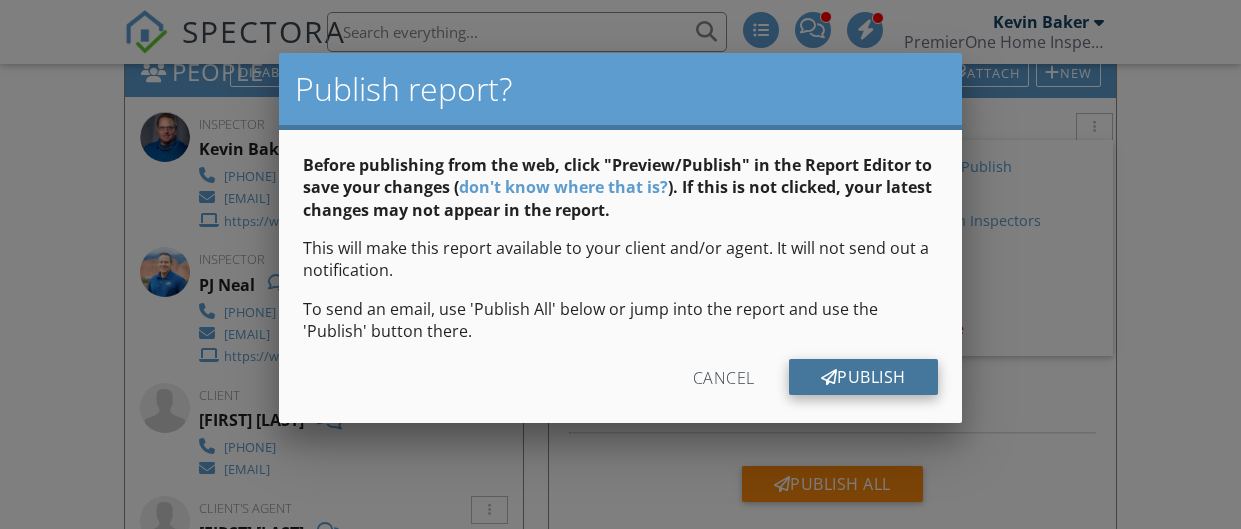 click on "Publish" at bounding box center [863, 377] 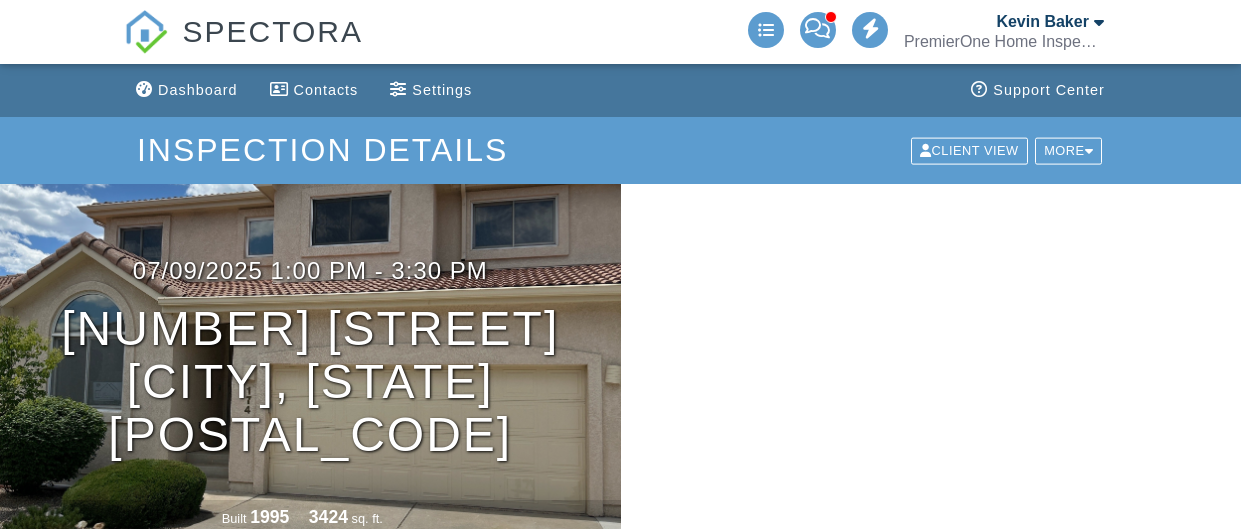 scroll, scrollTop: 0, scrollLeft: 0, axis: both 